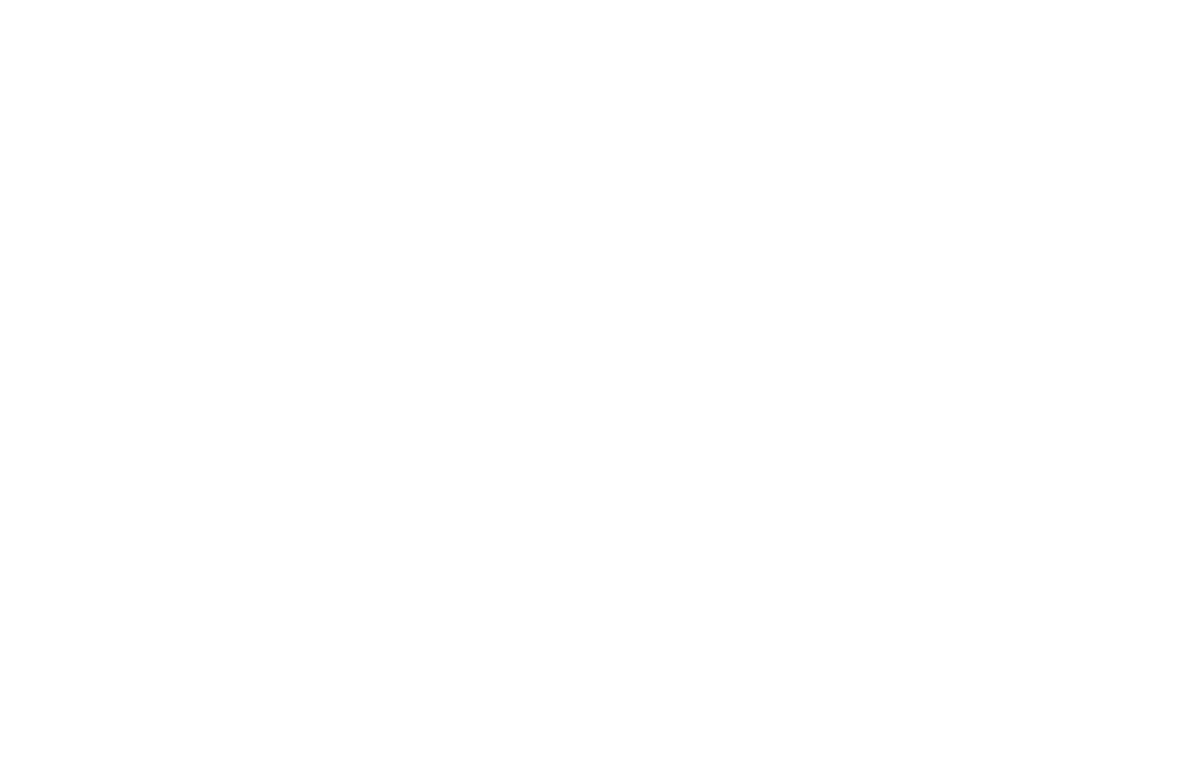scroll, scrollTop: 0, scrollLeft: 0, axis: both 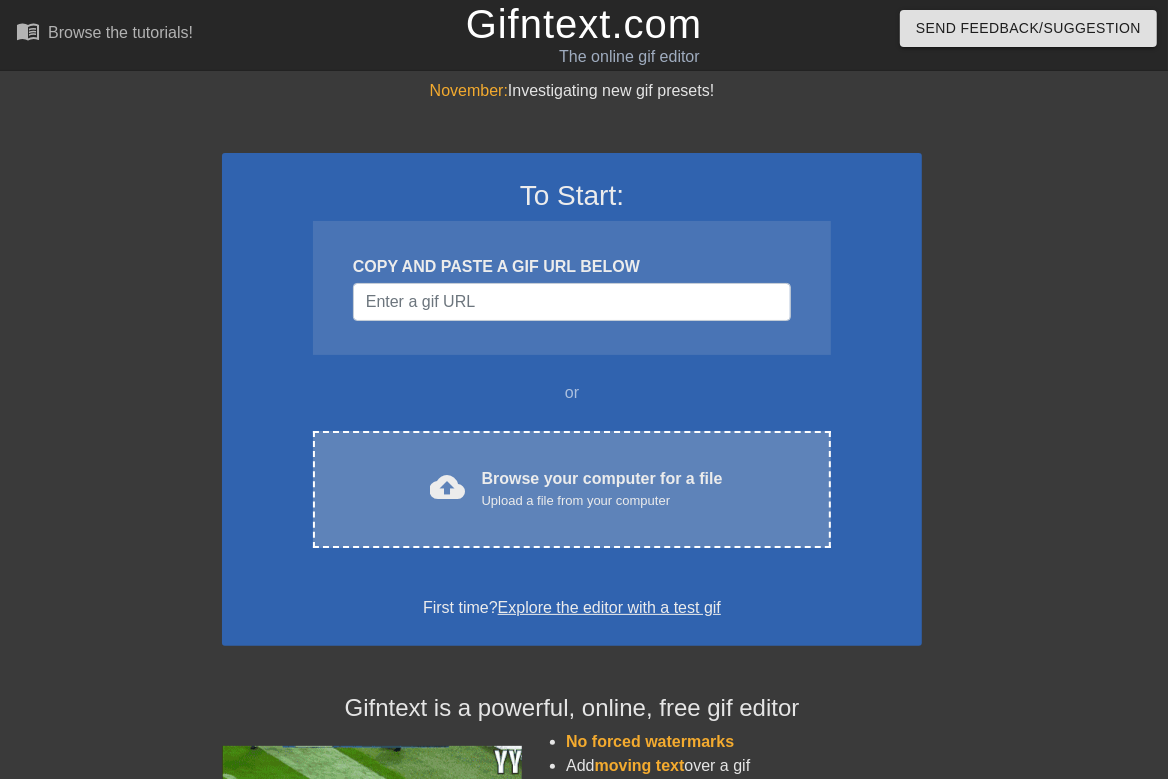 click on "Browse your computer for a file Upload a file from your computer" at bounding box center [602, 489] 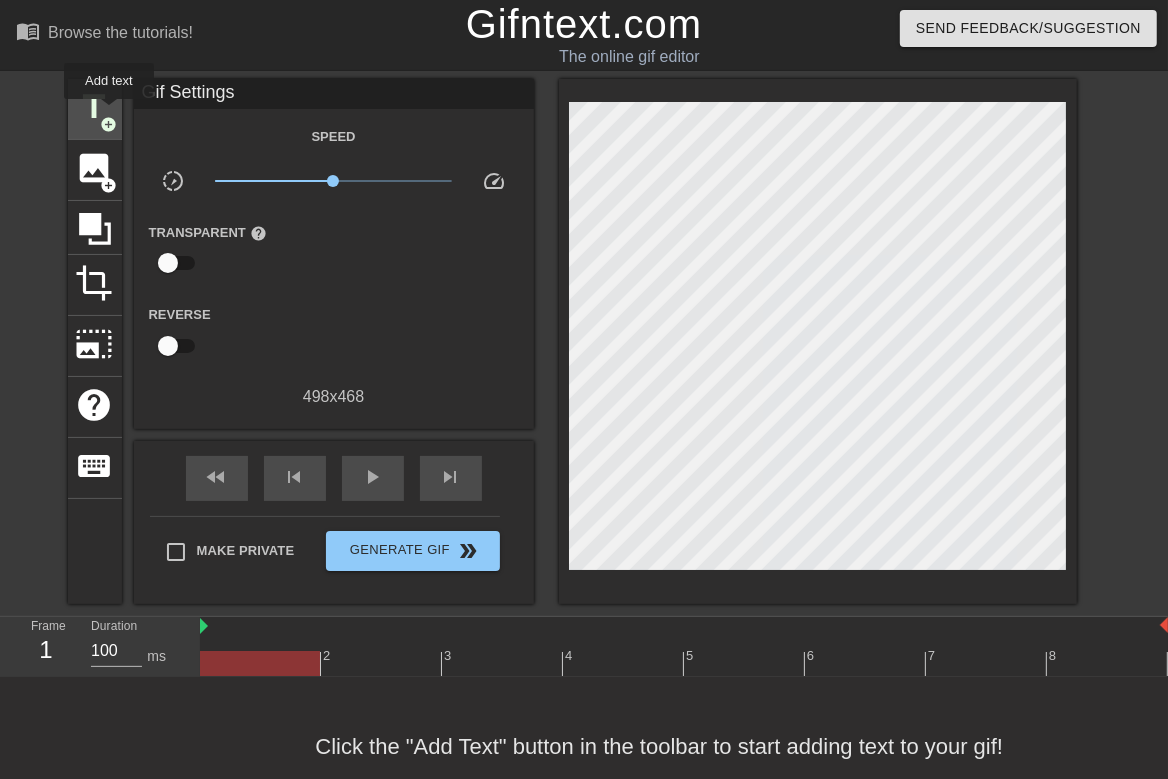 click on "title" at bounding box center (95, 107) 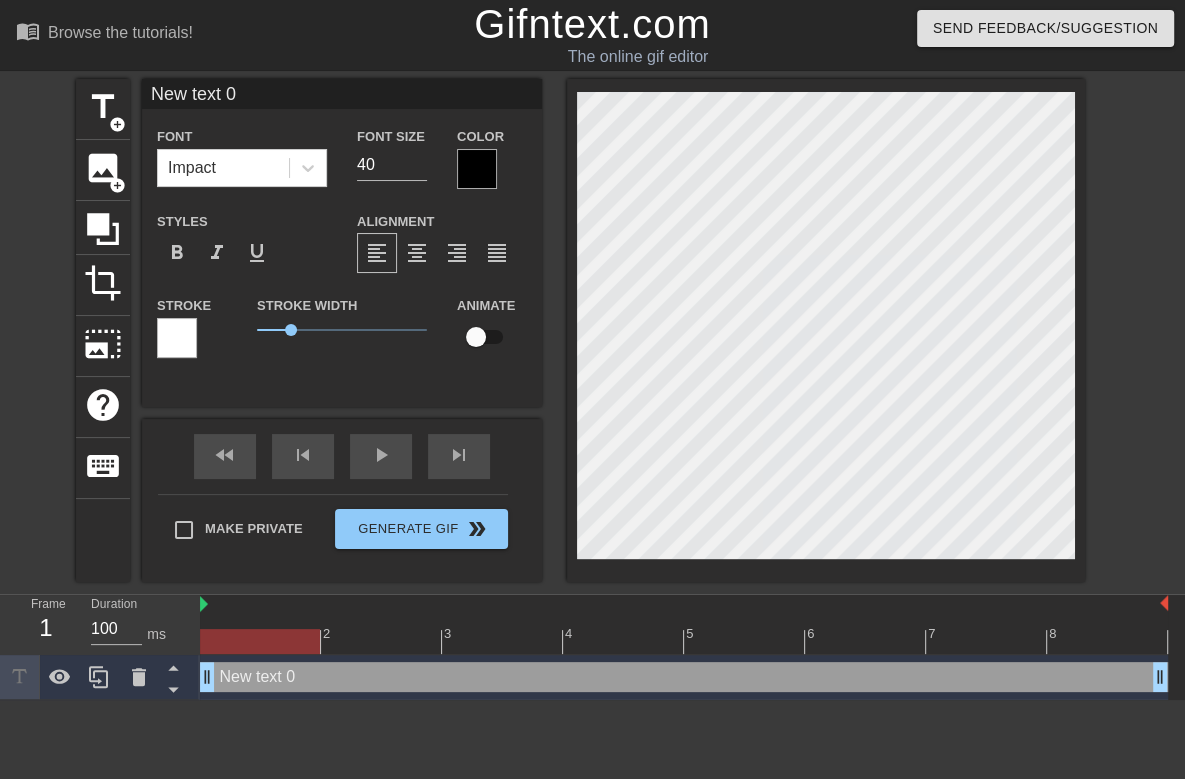 scroll, scrollTop: 2, scrollLeft: 2, axis: both 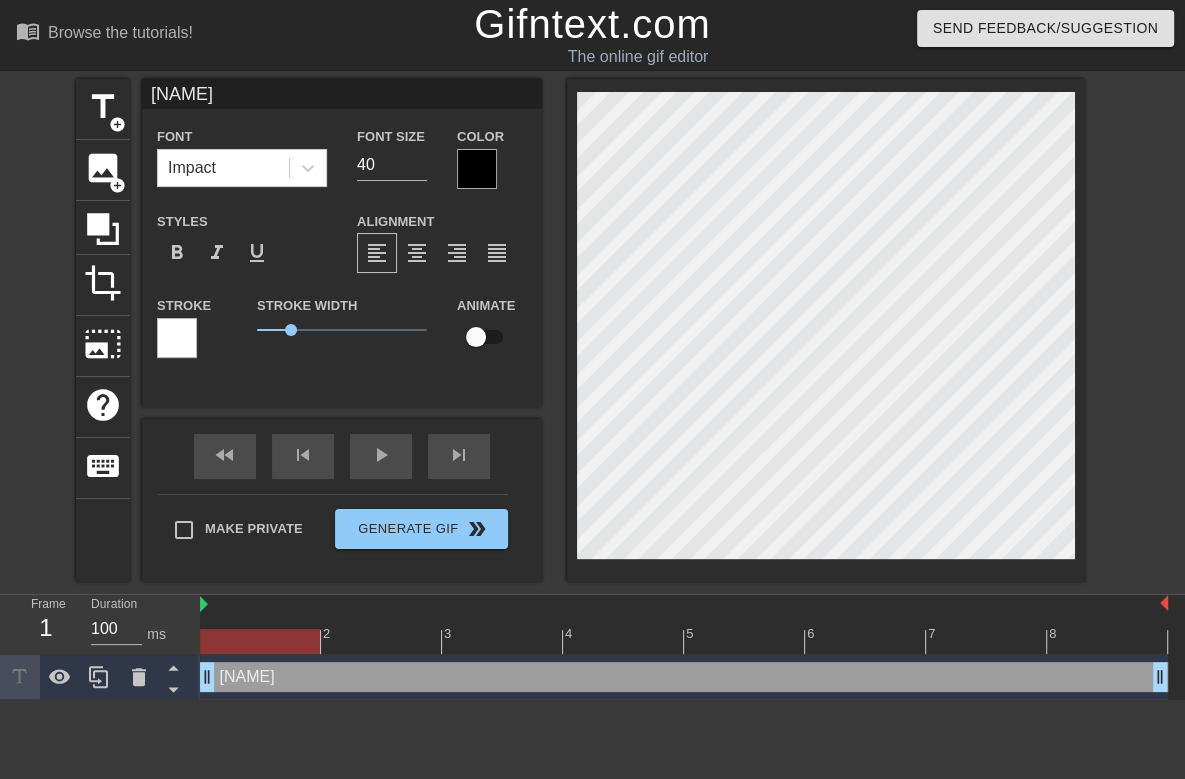 type on "[NAME]" 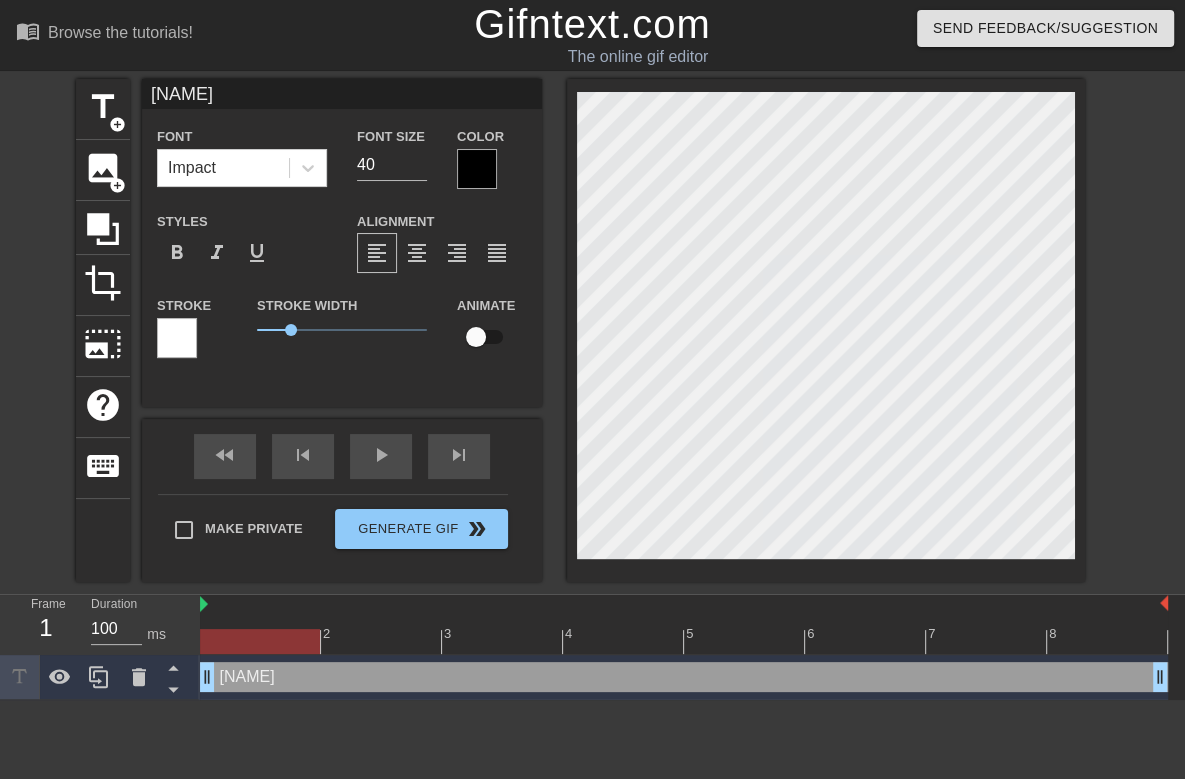 type on "[NAME]" 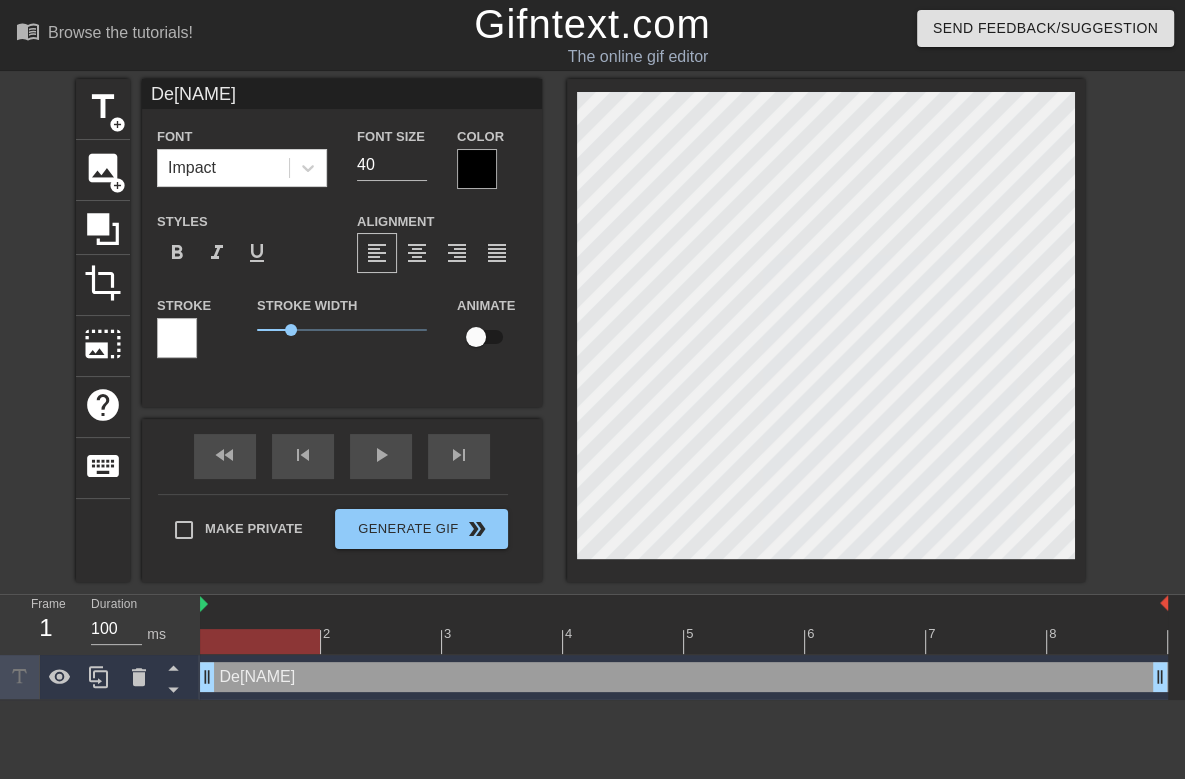 type on "Dea[NAME]" 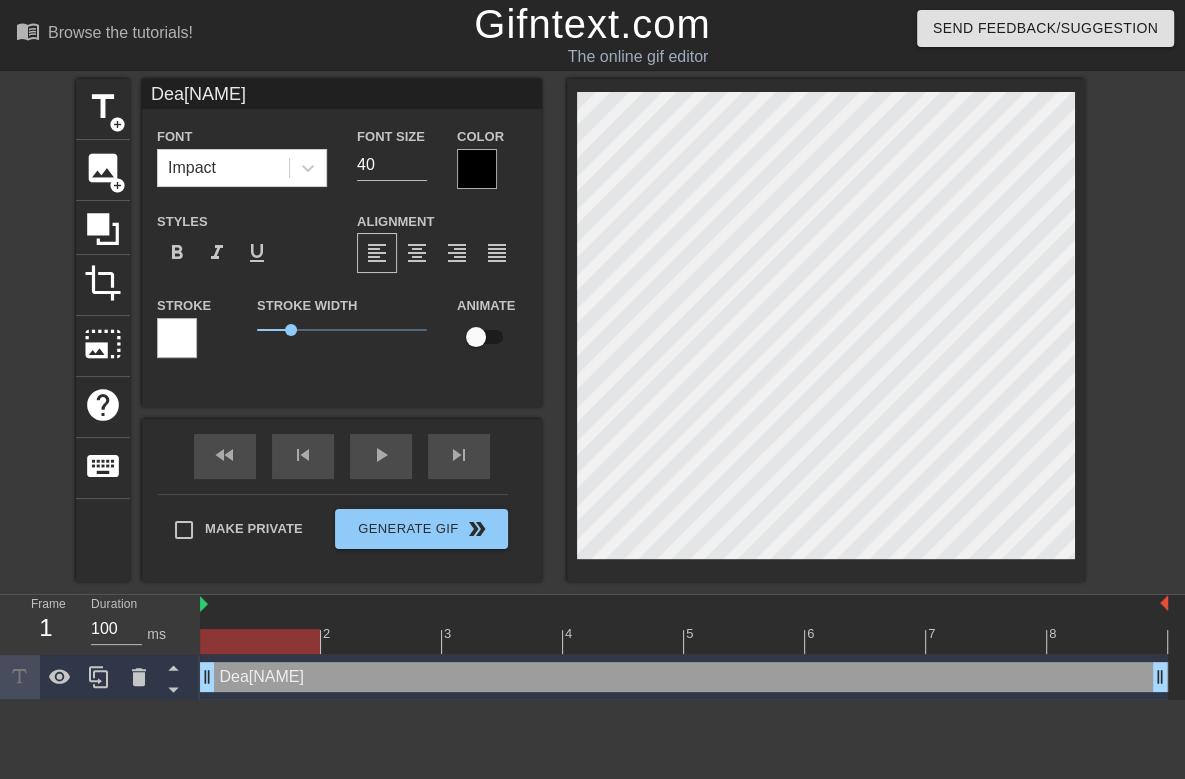 type on "Dear[NAME]" 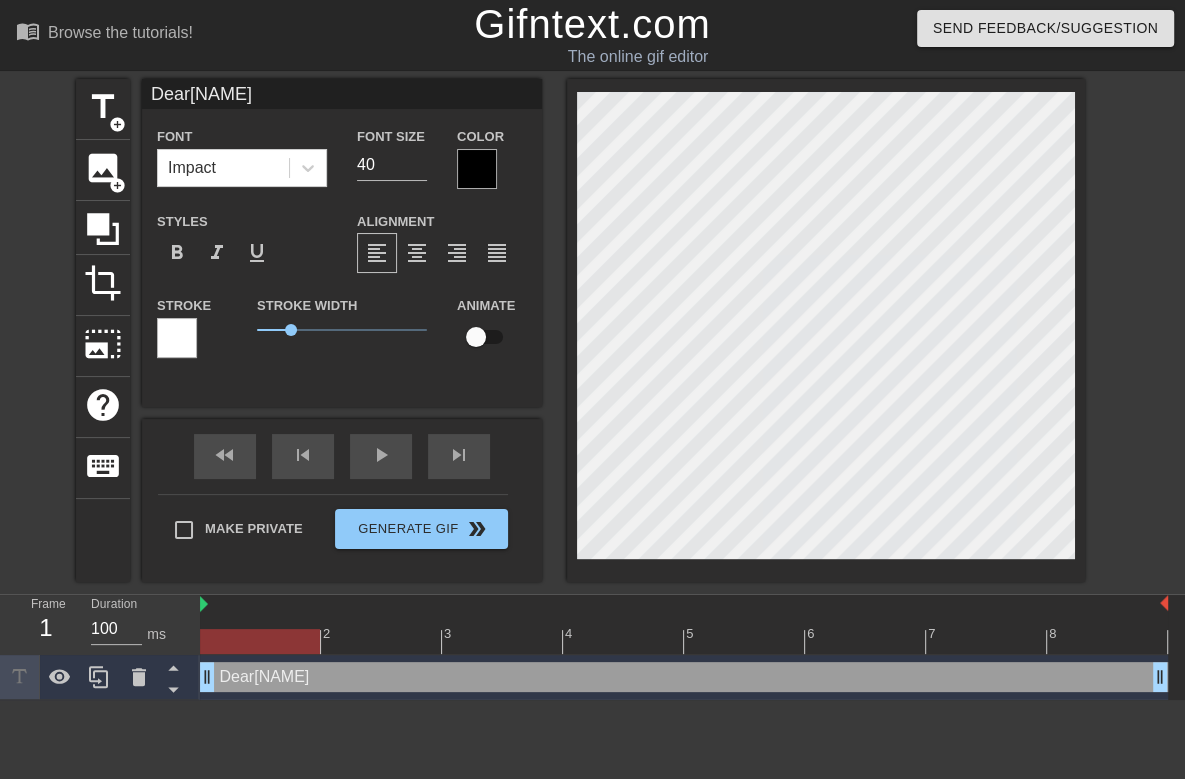 type on "Dear [NAME]" 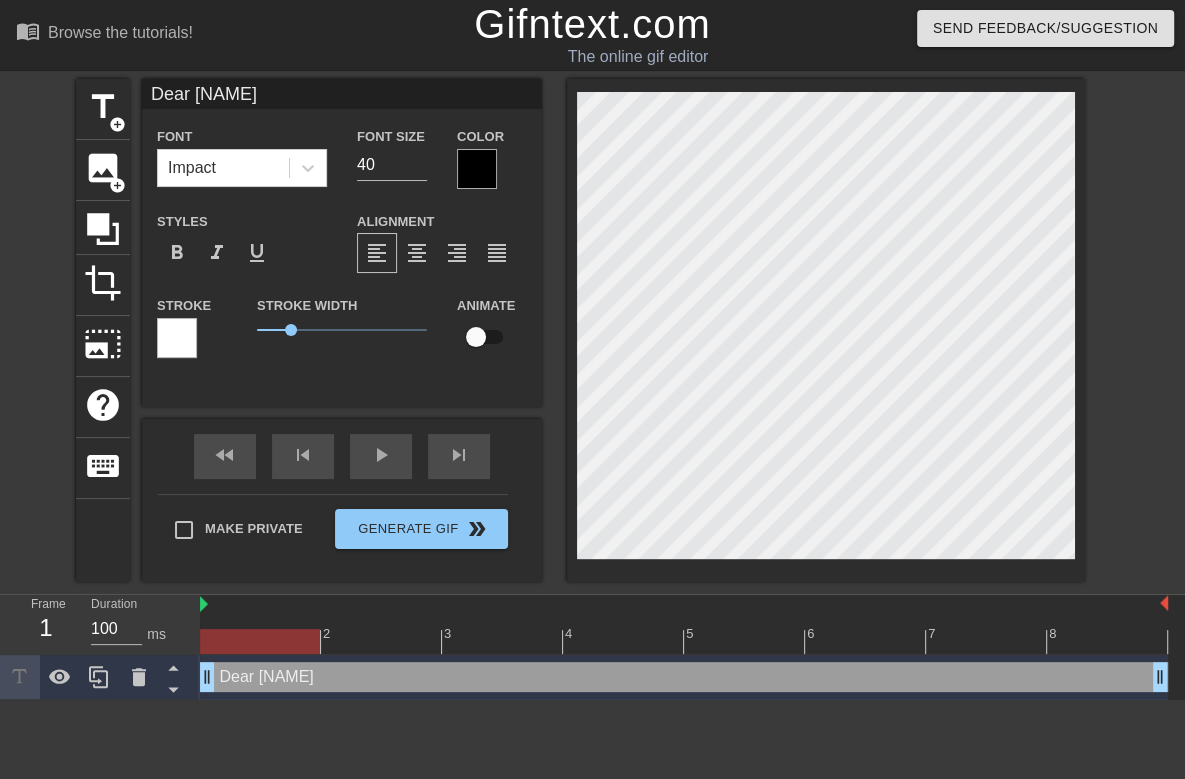type on "Dear [NAME]" 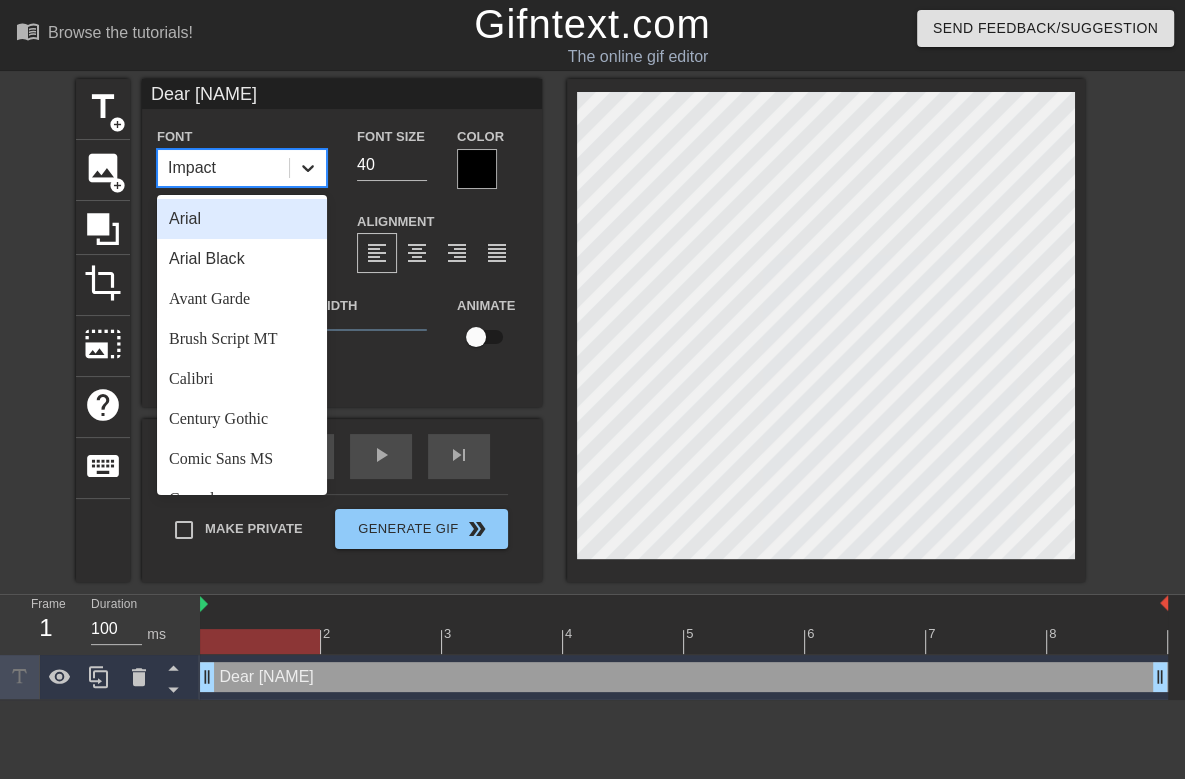click 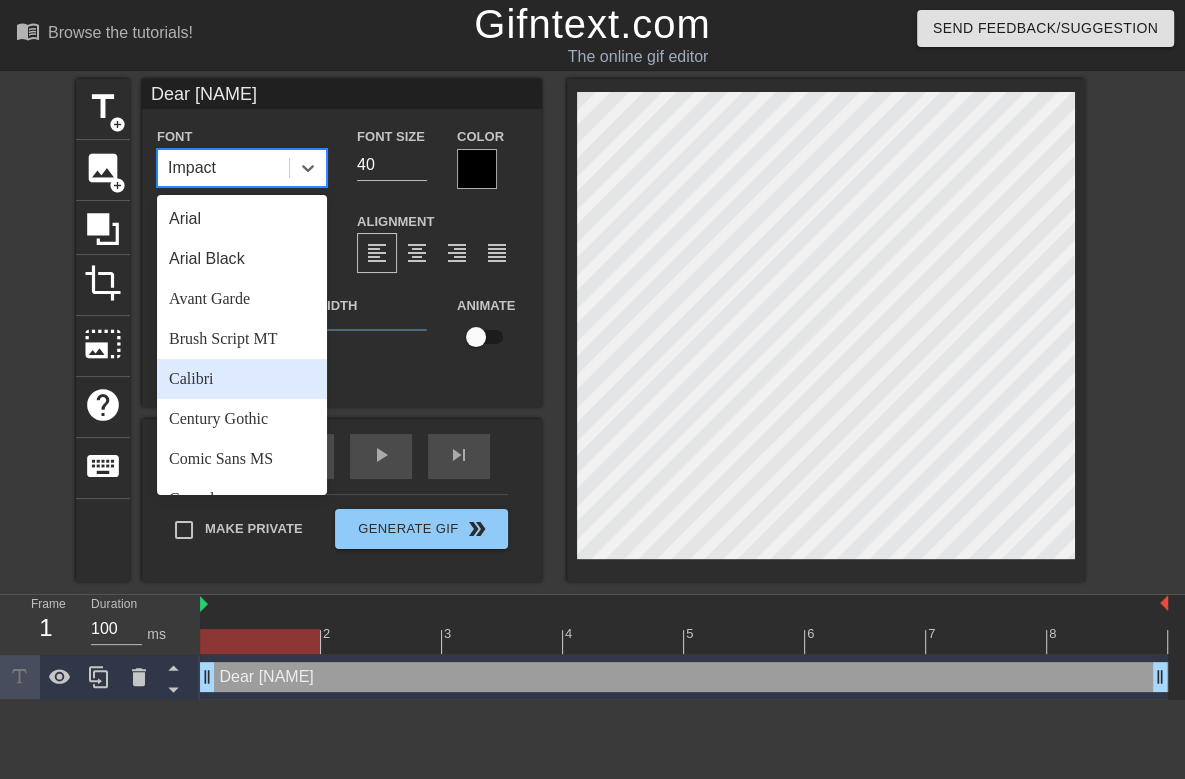 click on "Calibri" at bounding box center [242, 379] 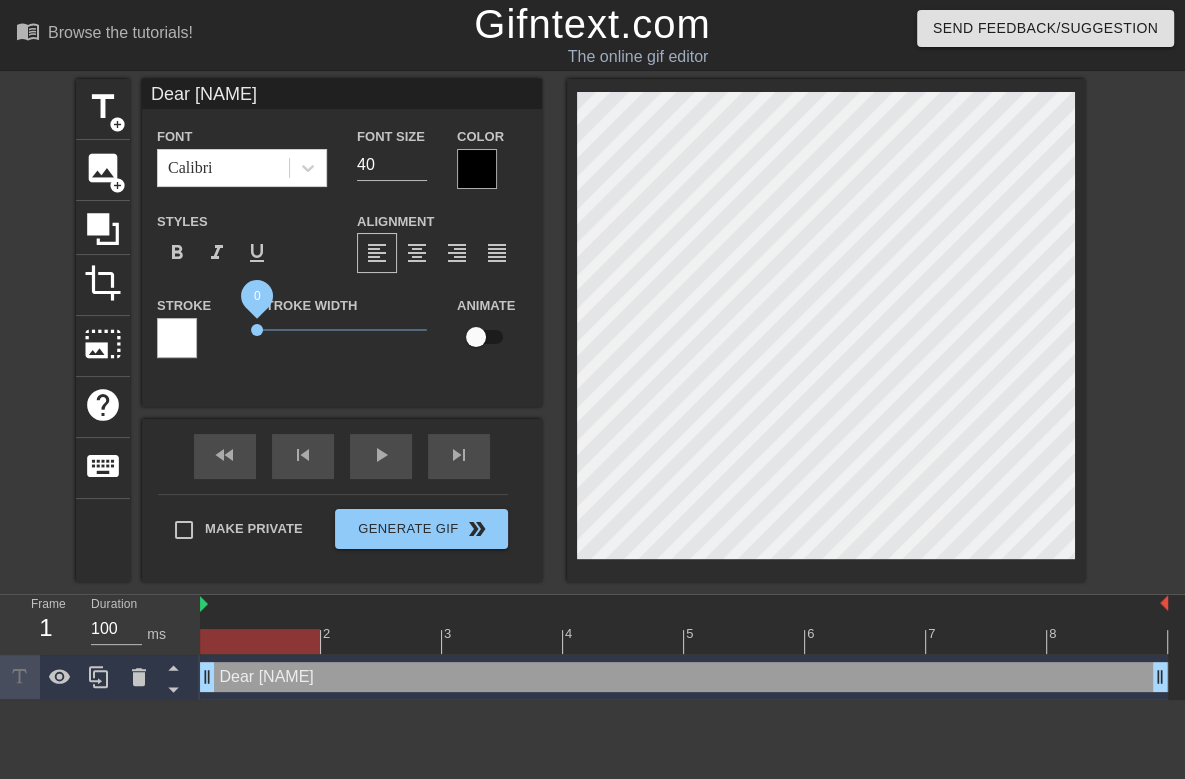 drag, startPoint x: 286, startPoint y: 331, endPoint x: 230, endPoint y: 334, distance: 56.0803 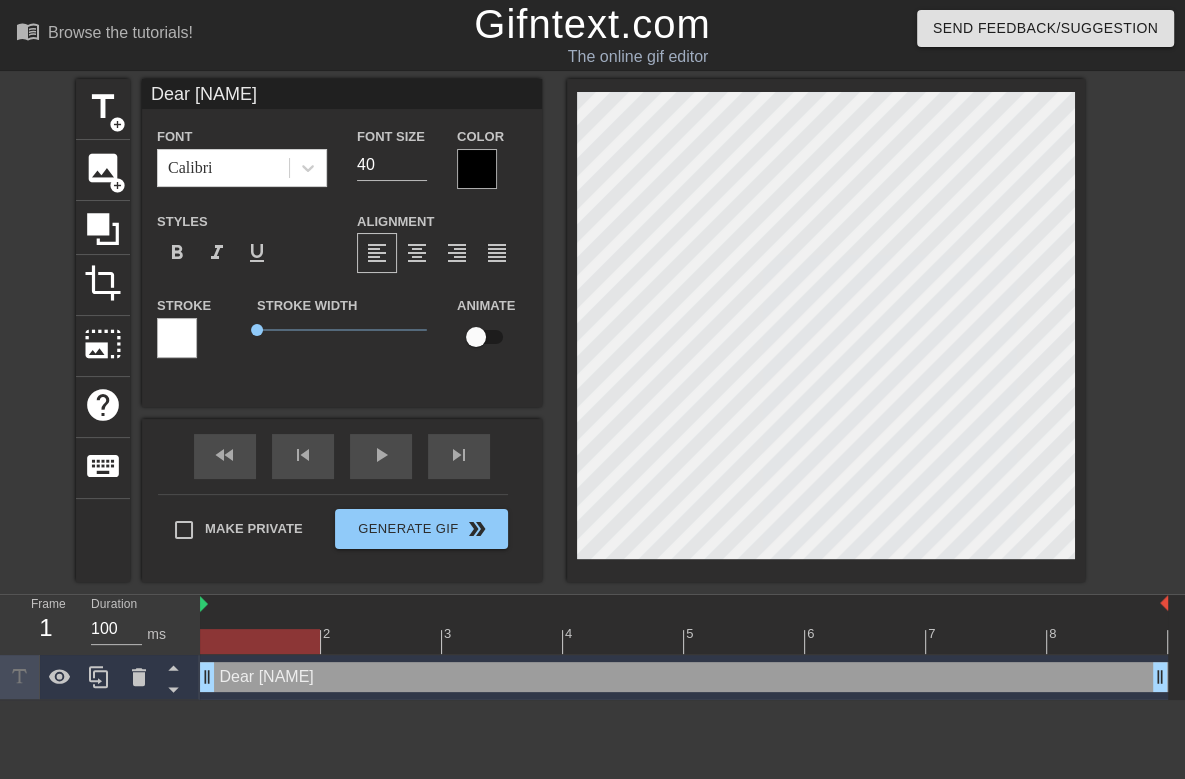 click at bounding box center (477, 169) 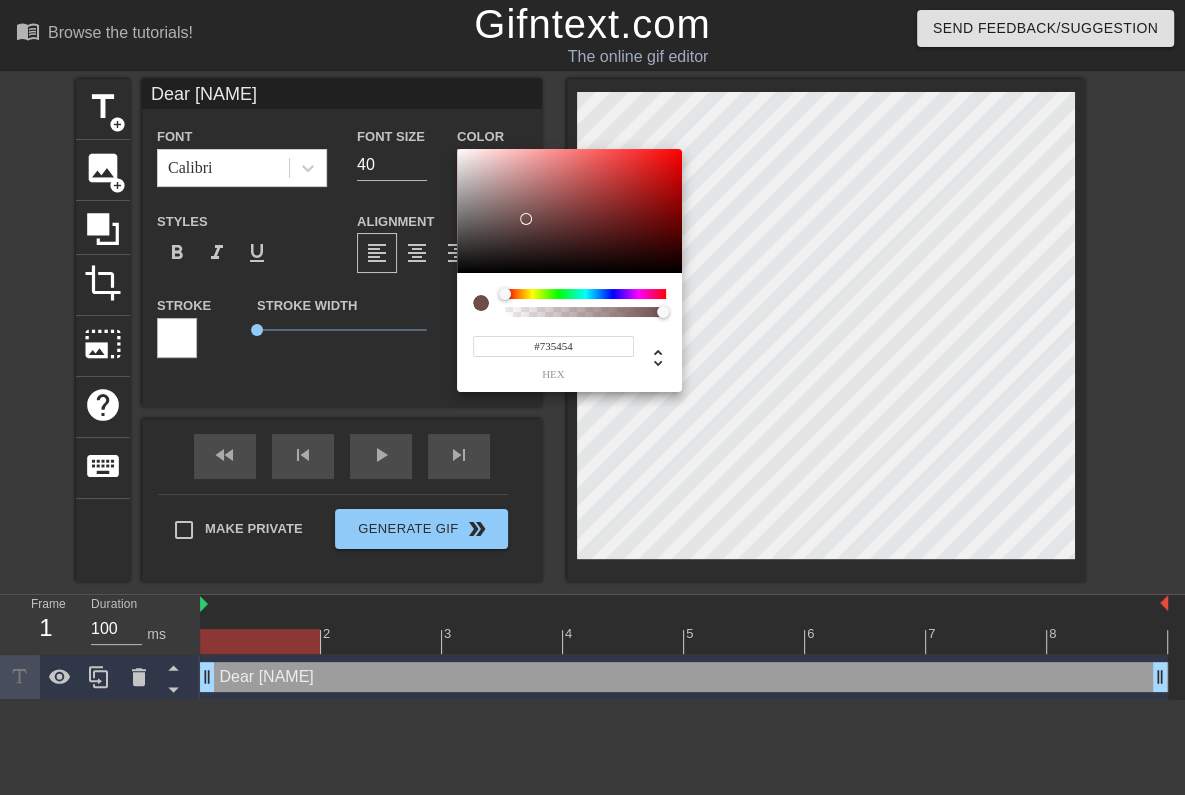 type on "#755656" 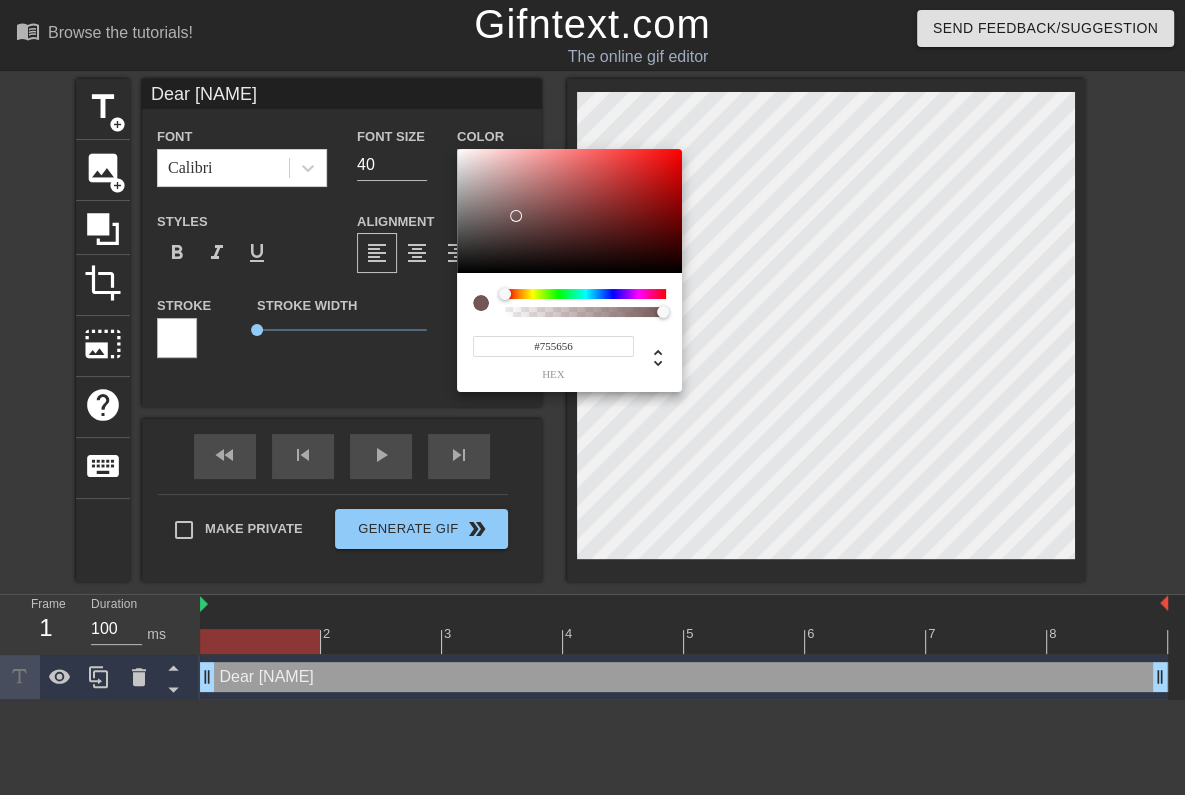 click at bounding box center [569, 211] 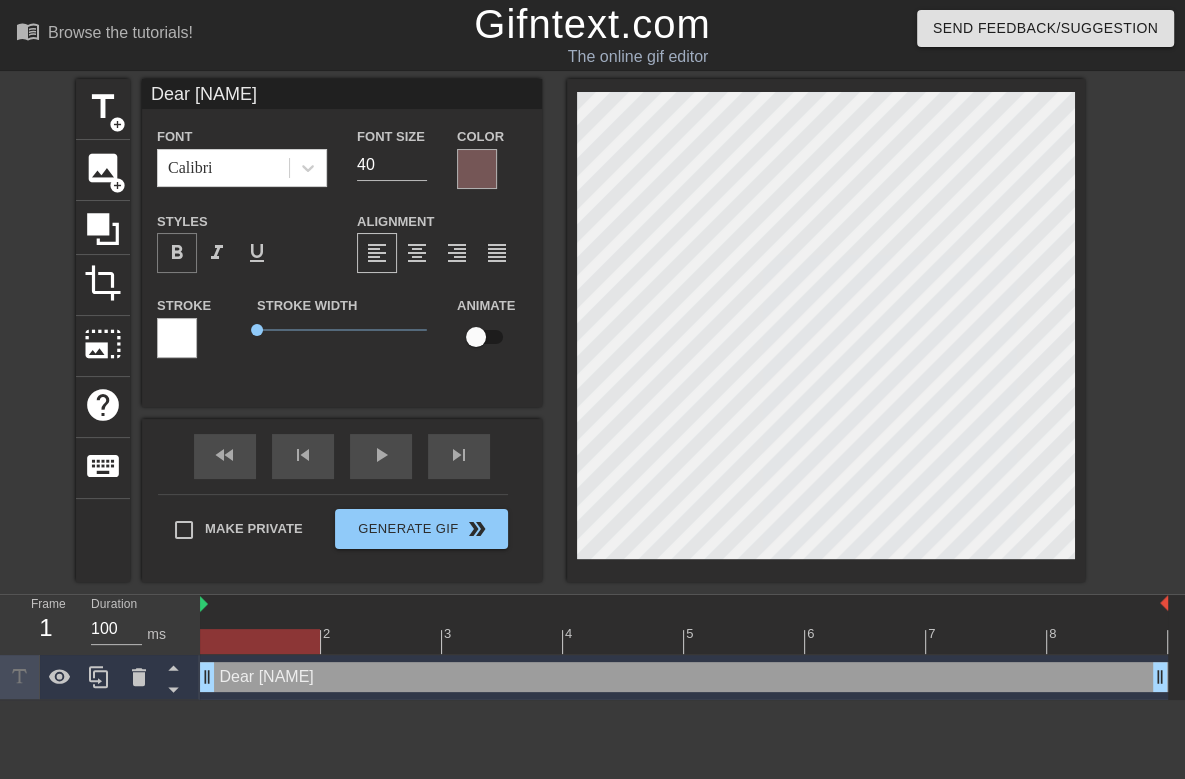 click on "format_bold" at bounding box center [177, 253] 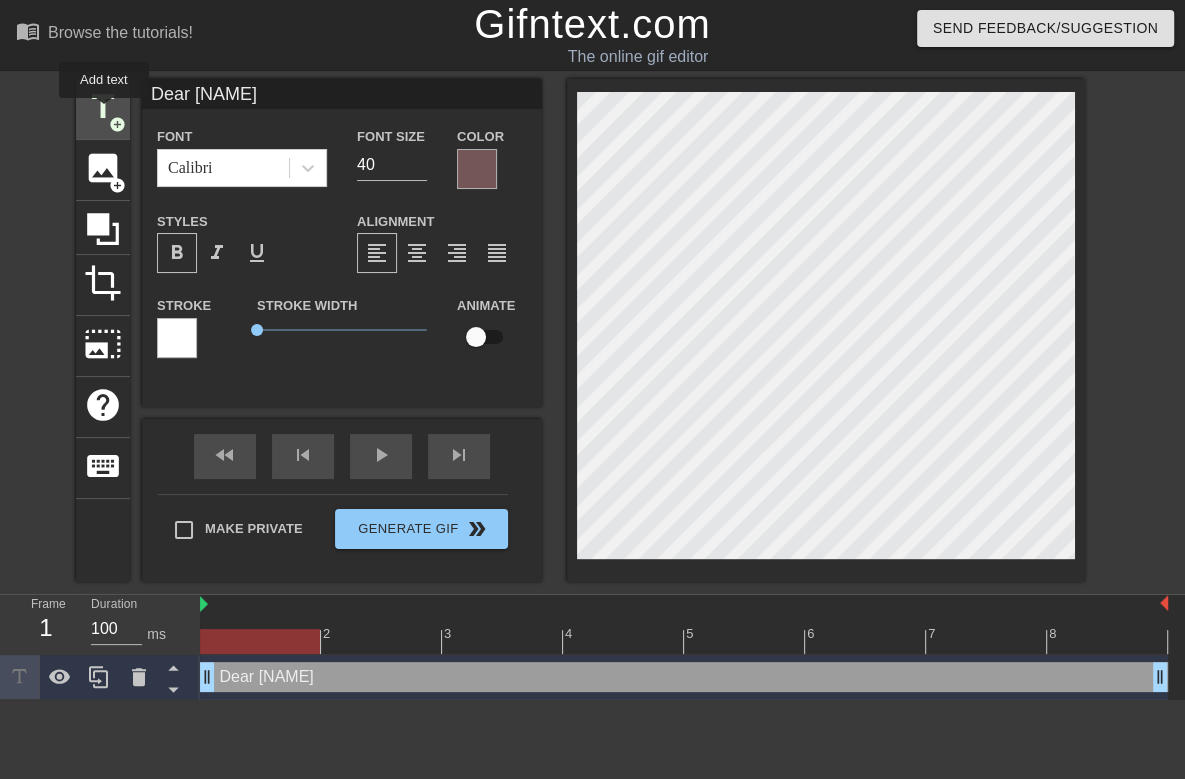 click on "title" at bounding box center [103, 107] 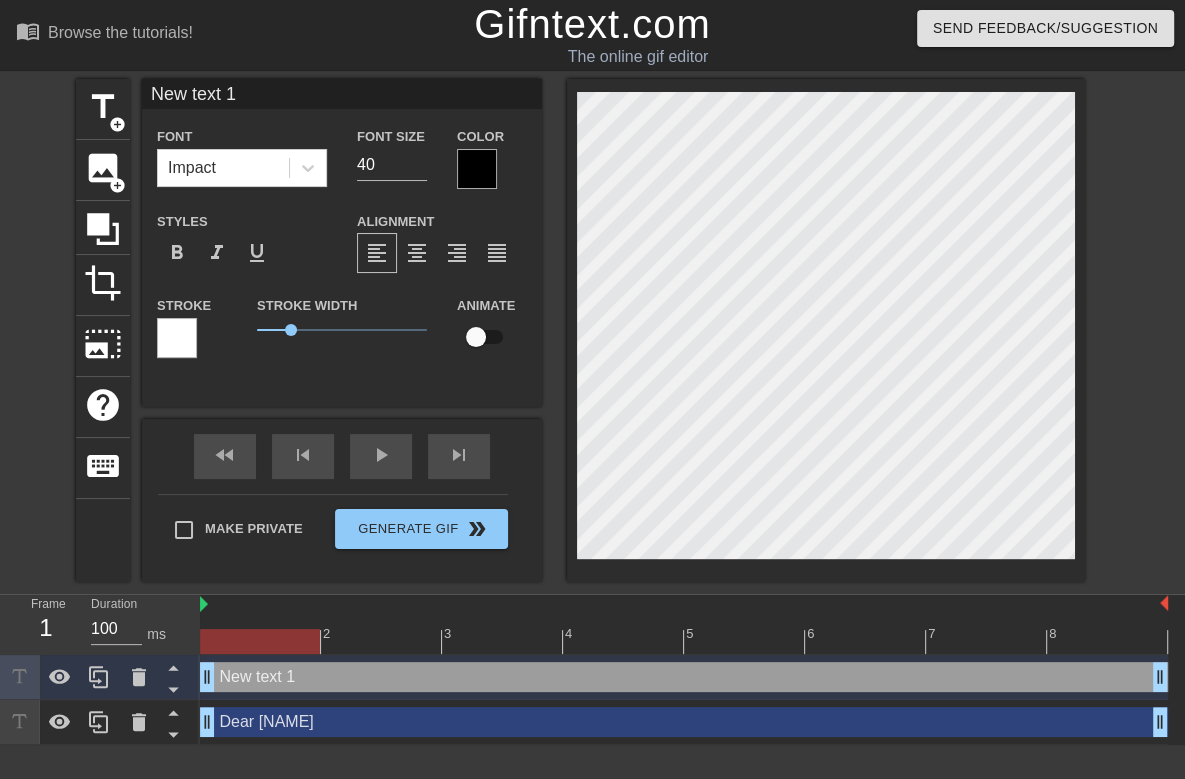 scroll, scrollTop: 2, scrollLeft: 2, axis: both 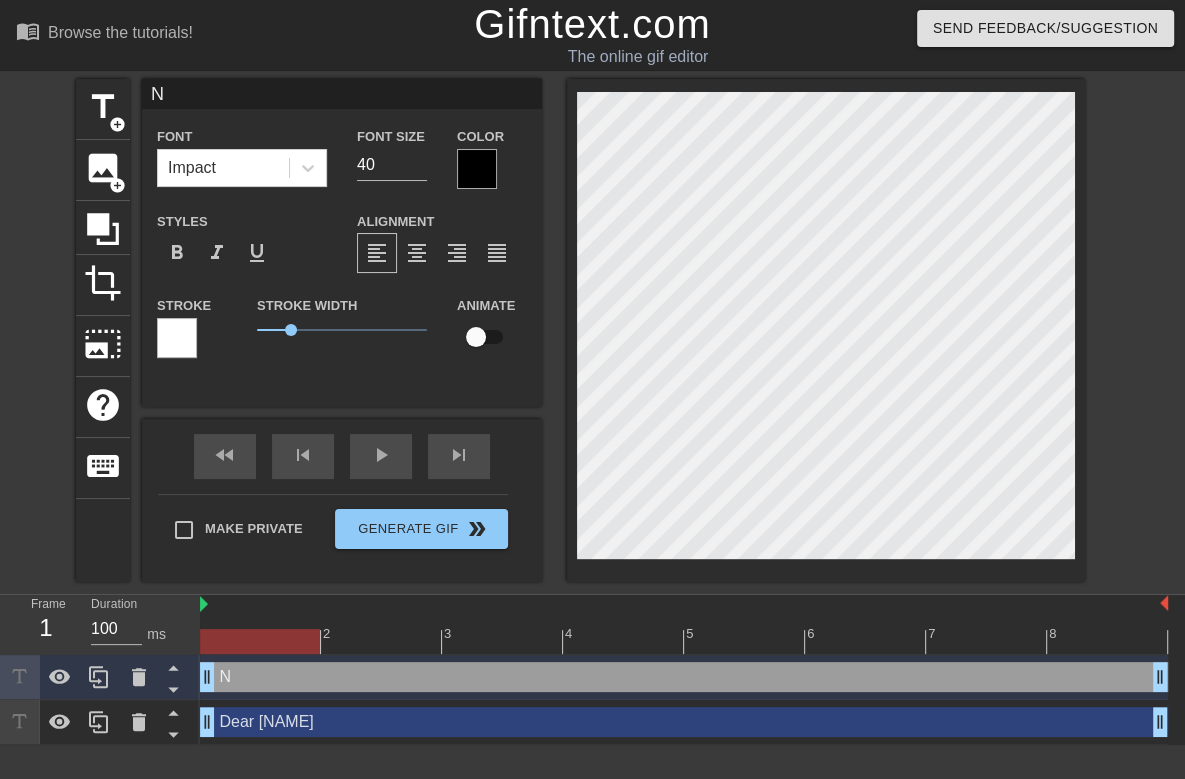 type 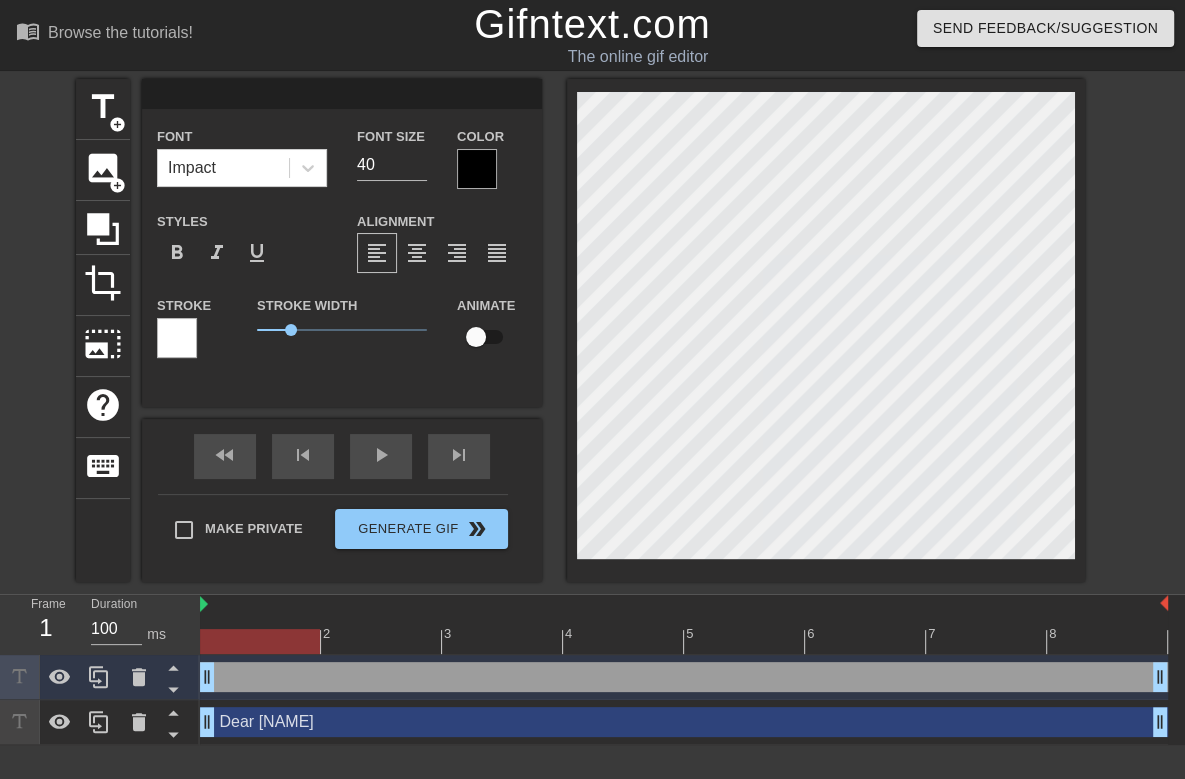type on "n" 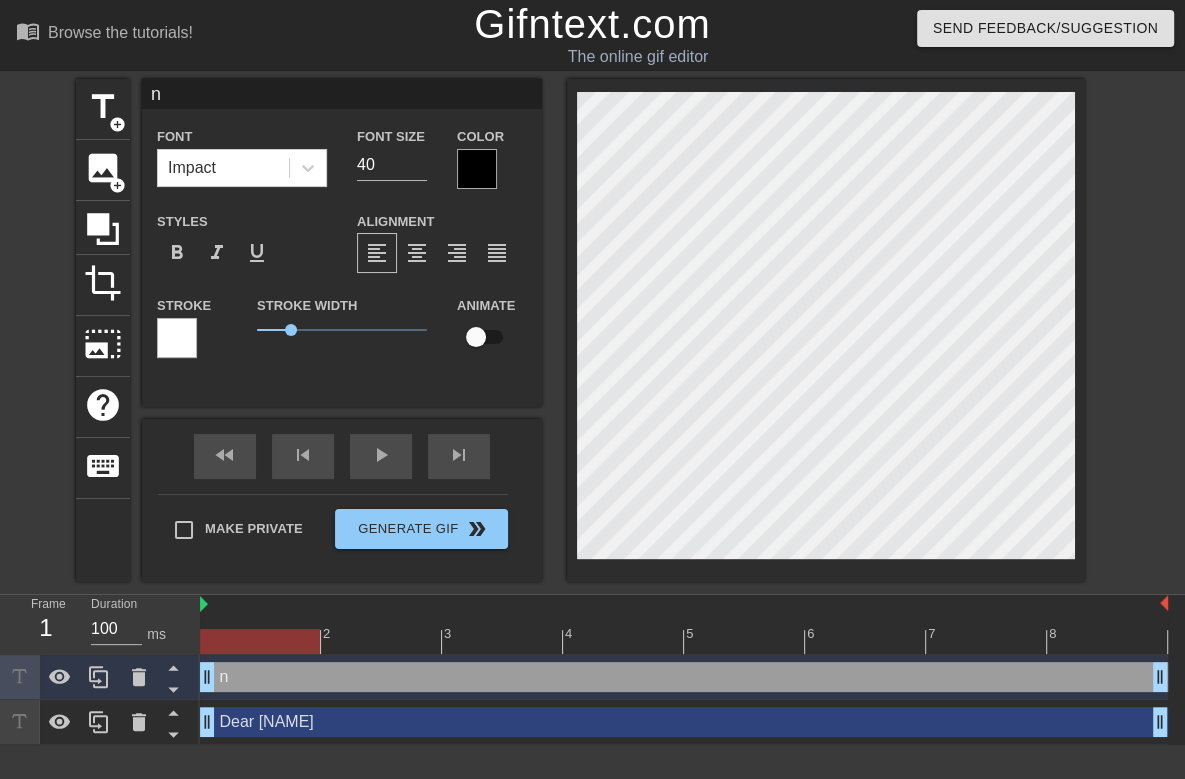 type on "ne" 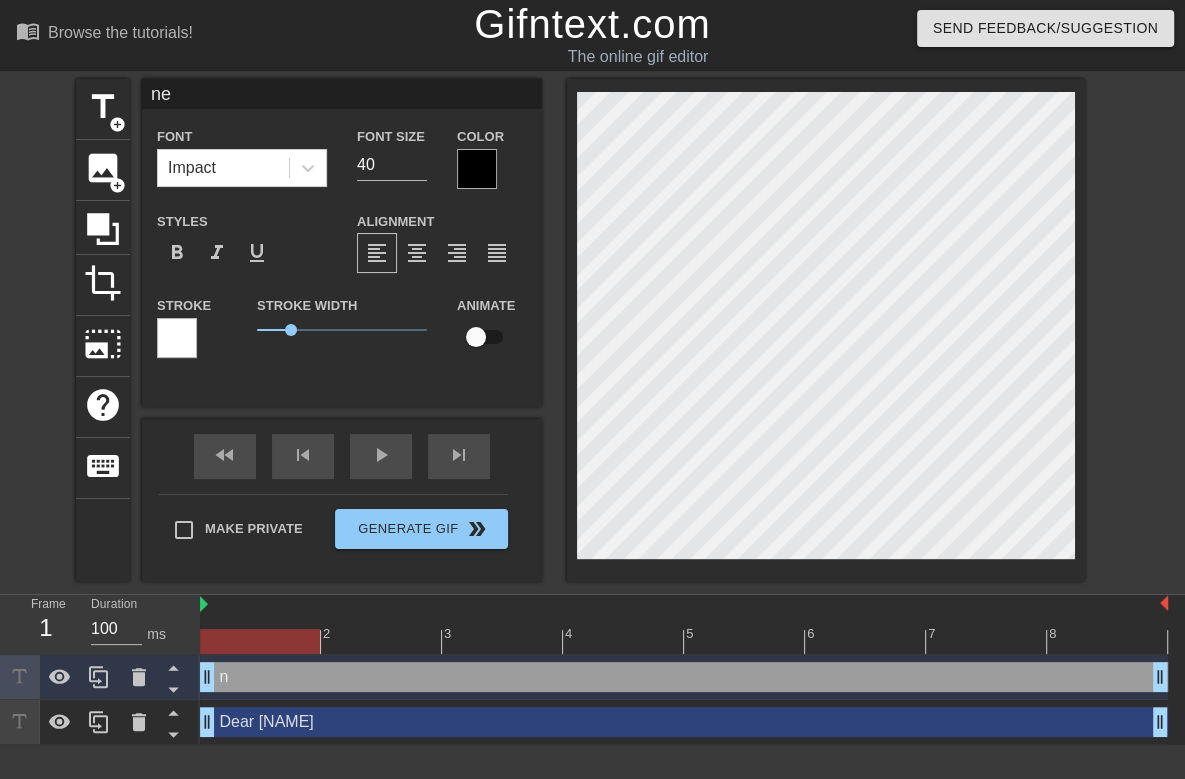 type on "neo" 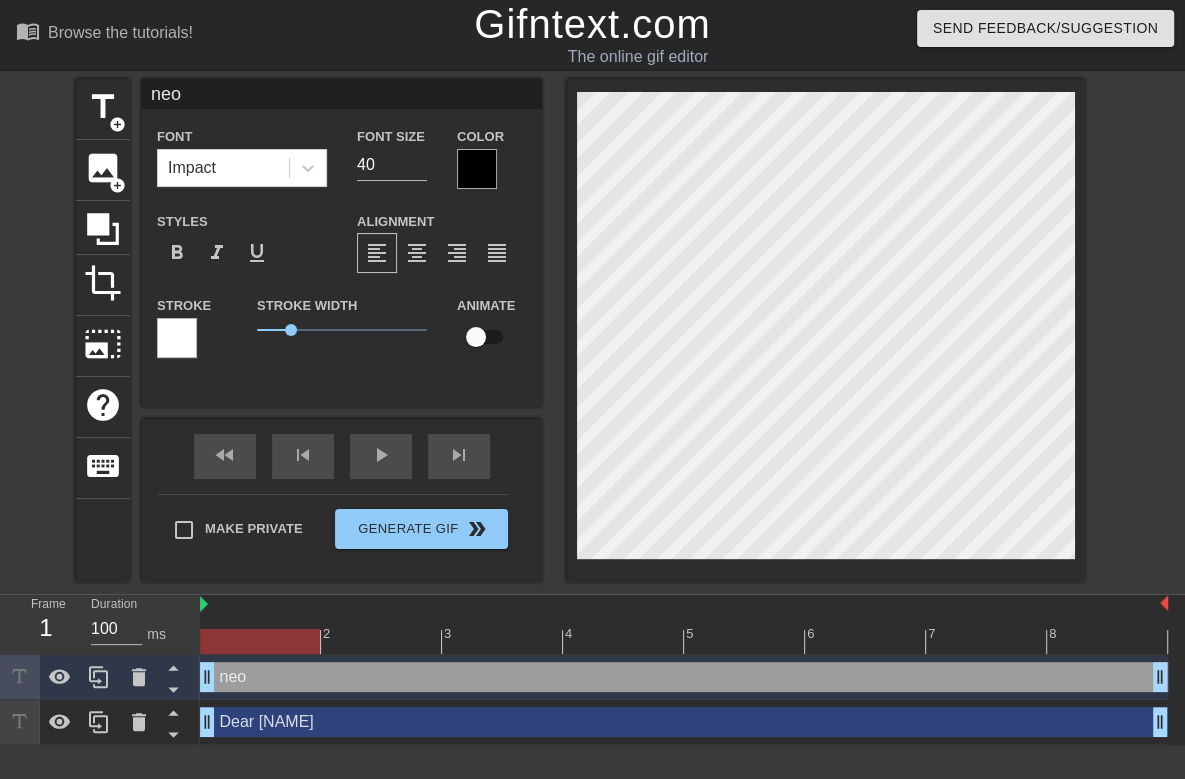 type on "neo" 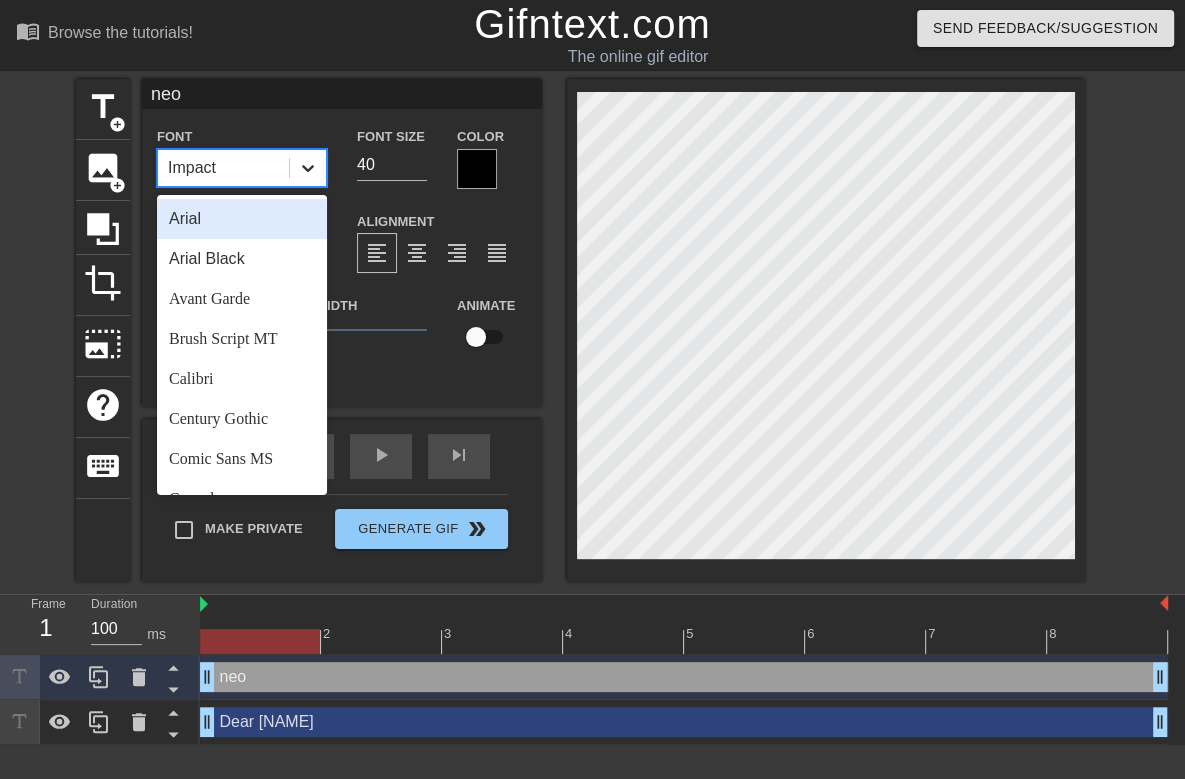 click 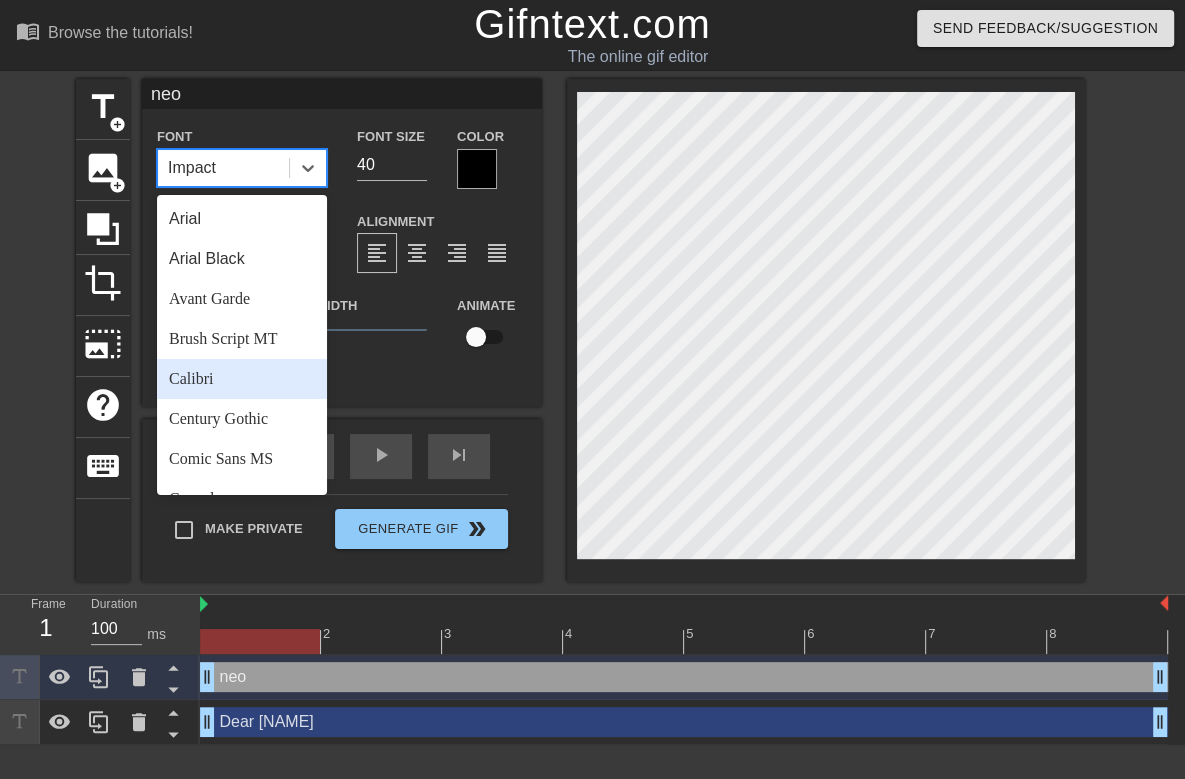 click on "Calibri" at bounding box center (242, 379) 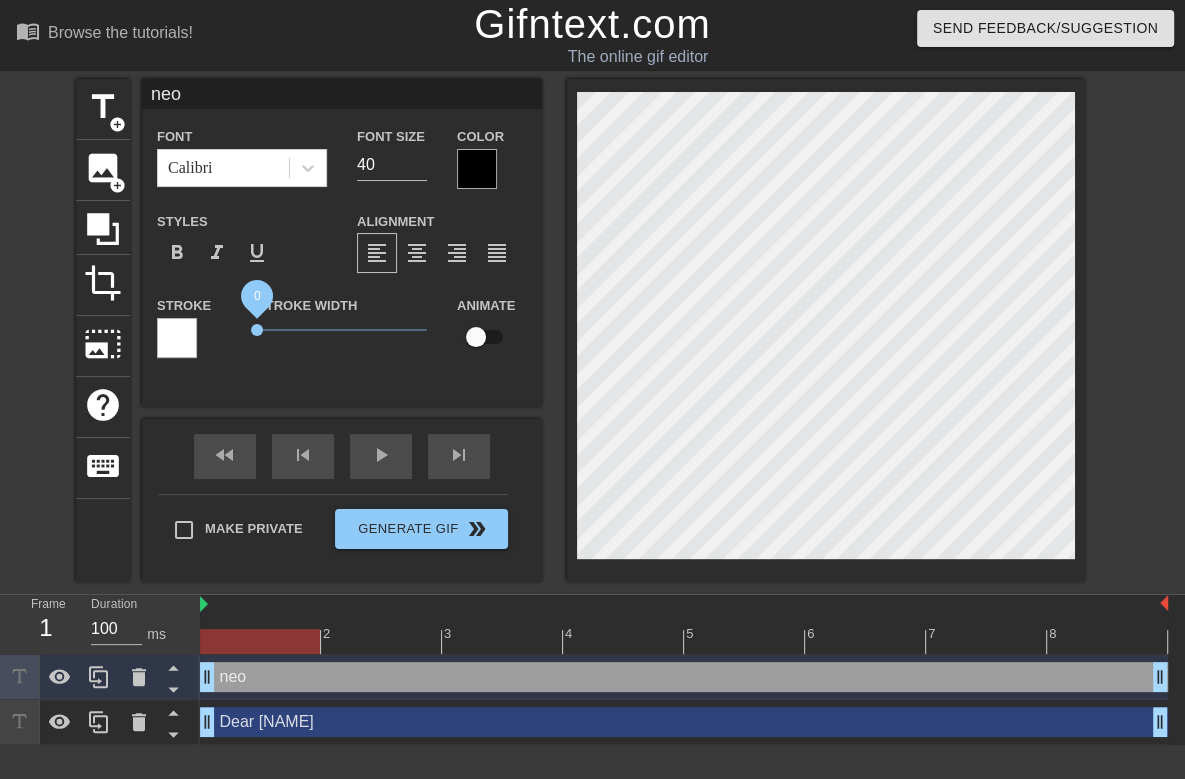 drag, startPoint x: 286, startPoint y: 330, endPoint x: 221, endPoint y: 343, distance: 66.287254 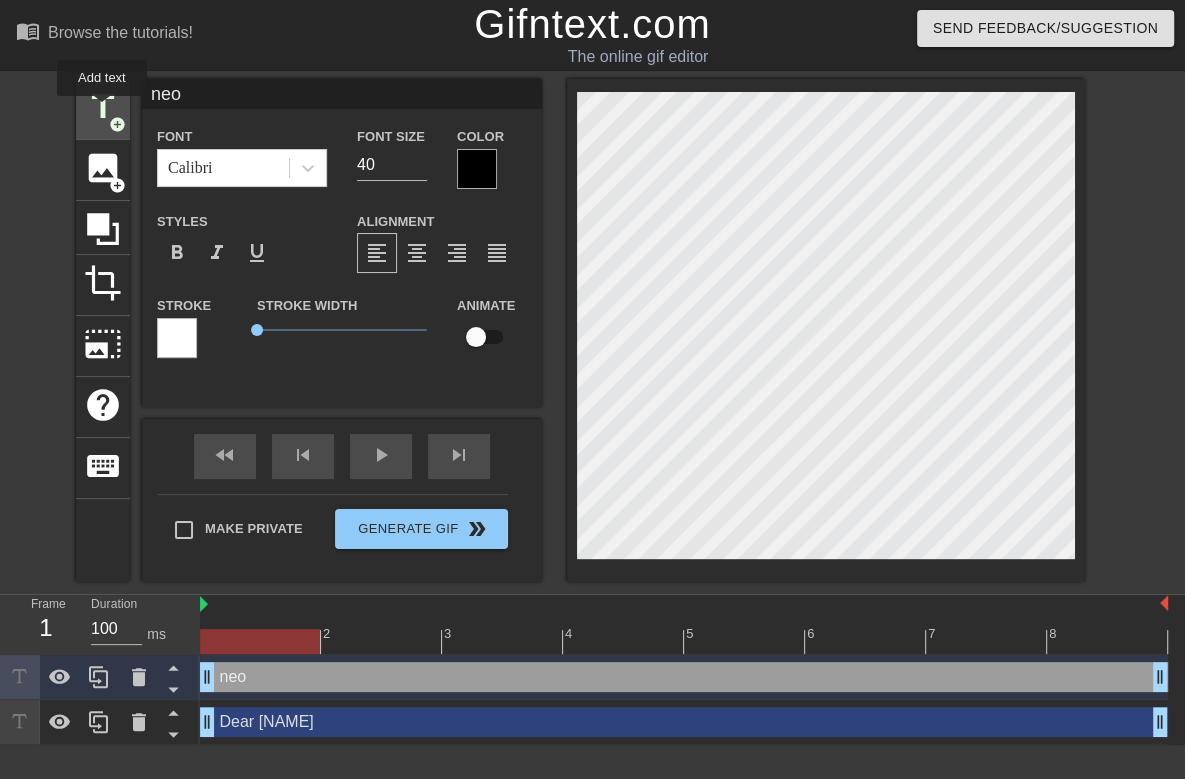 click on "title" at bounding box center (103, 107) 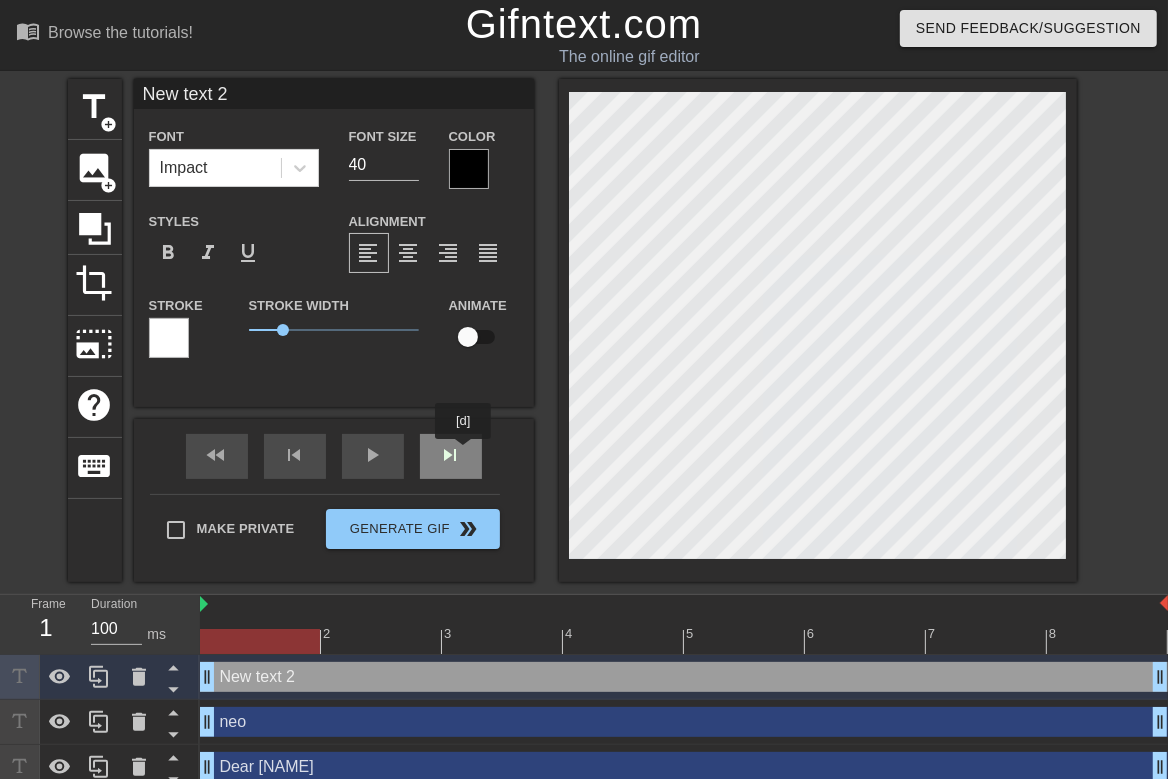 click on "title add_circle image add_circle crop photo_size_select_large help keyboard New text 2 Font Impact Font Size 40 Color Styles format_bold format_italic format_underline Alignment format_align_left format_align_center format_align_right format_align_justify Stroke Stroke Width 1 Animate fast_rewind skip_previous play_arrow skip_next Make Private Generate Gif double_arrow" at bounding box center [572, 330] 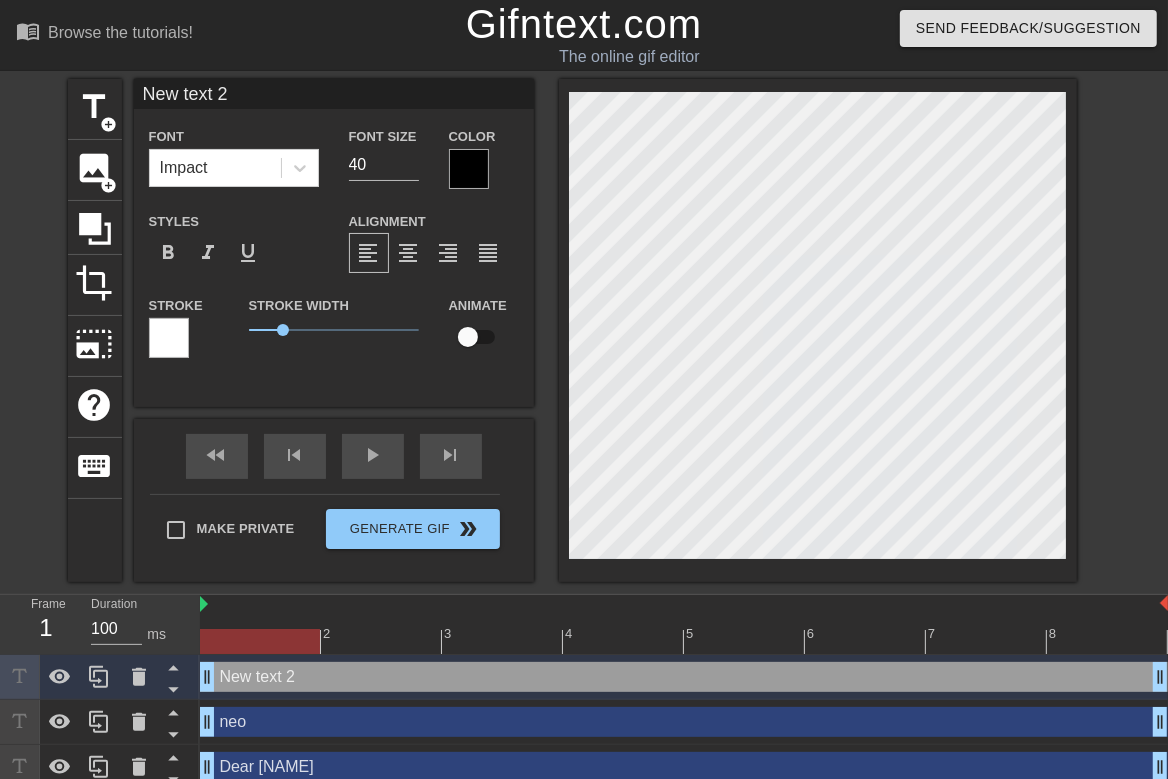 type on "neo" 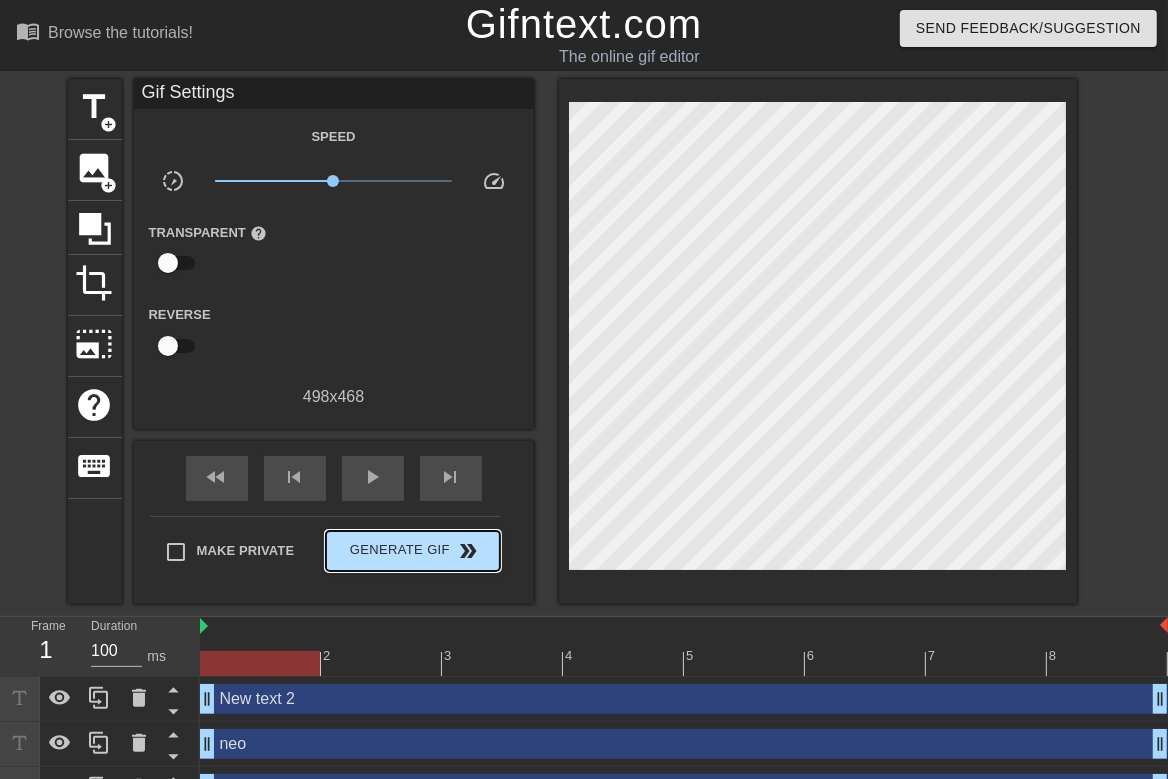 click on "Make Private Generate Gif double_arrow" at bounding box center (325, 555) 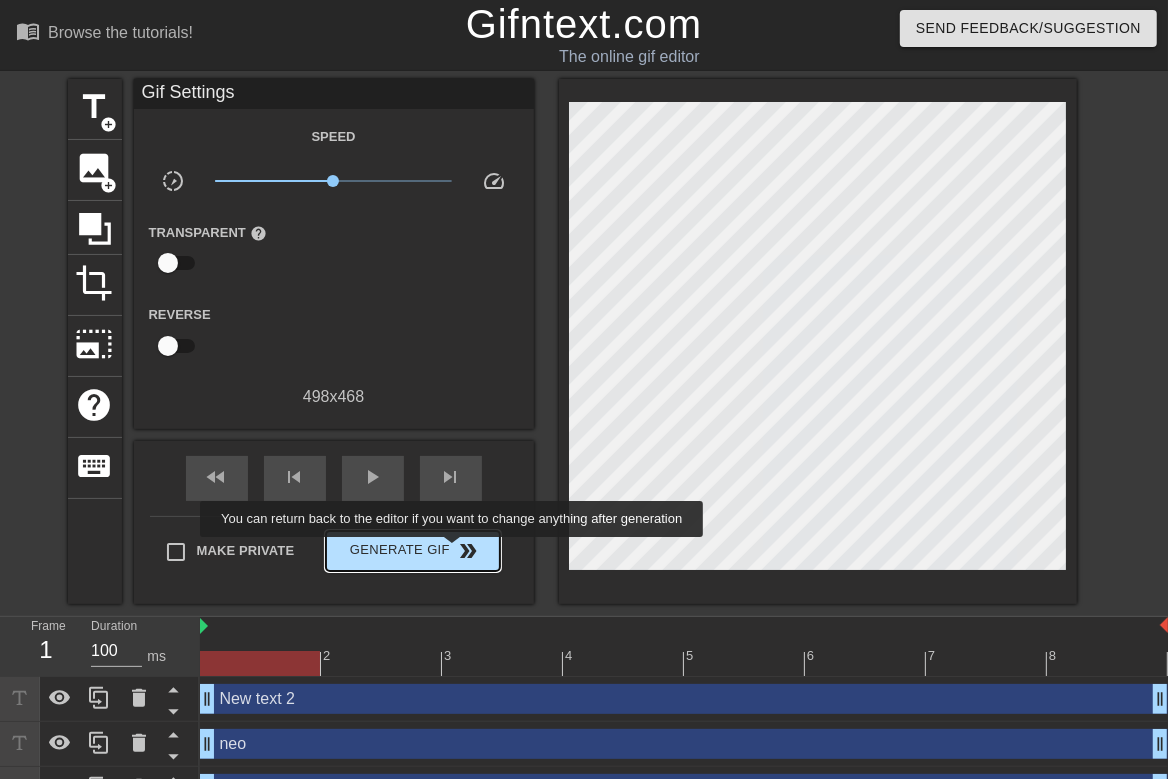 click on "Generate Gif double_arrow" at bounding box center [412, 551] 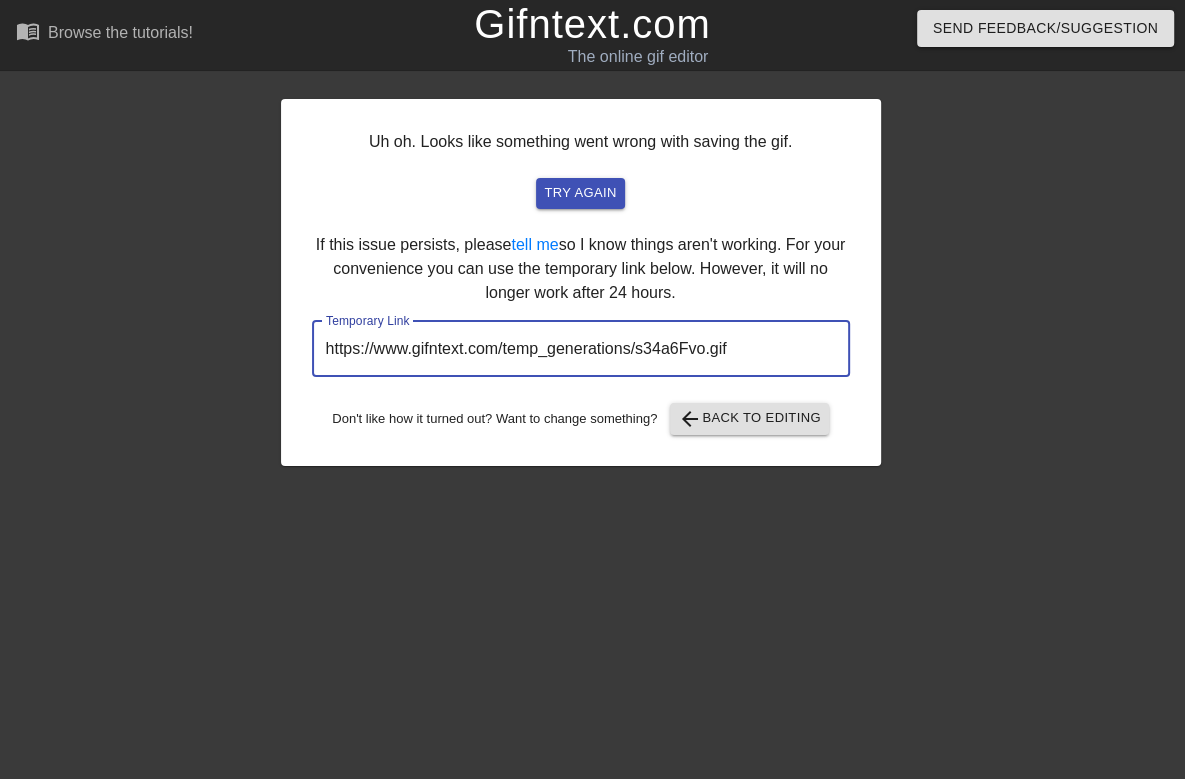 drag, startPoint x: 772, startPoint y: 344, endPoint x: 271, endPoint y: 334, distance: 501.0998 